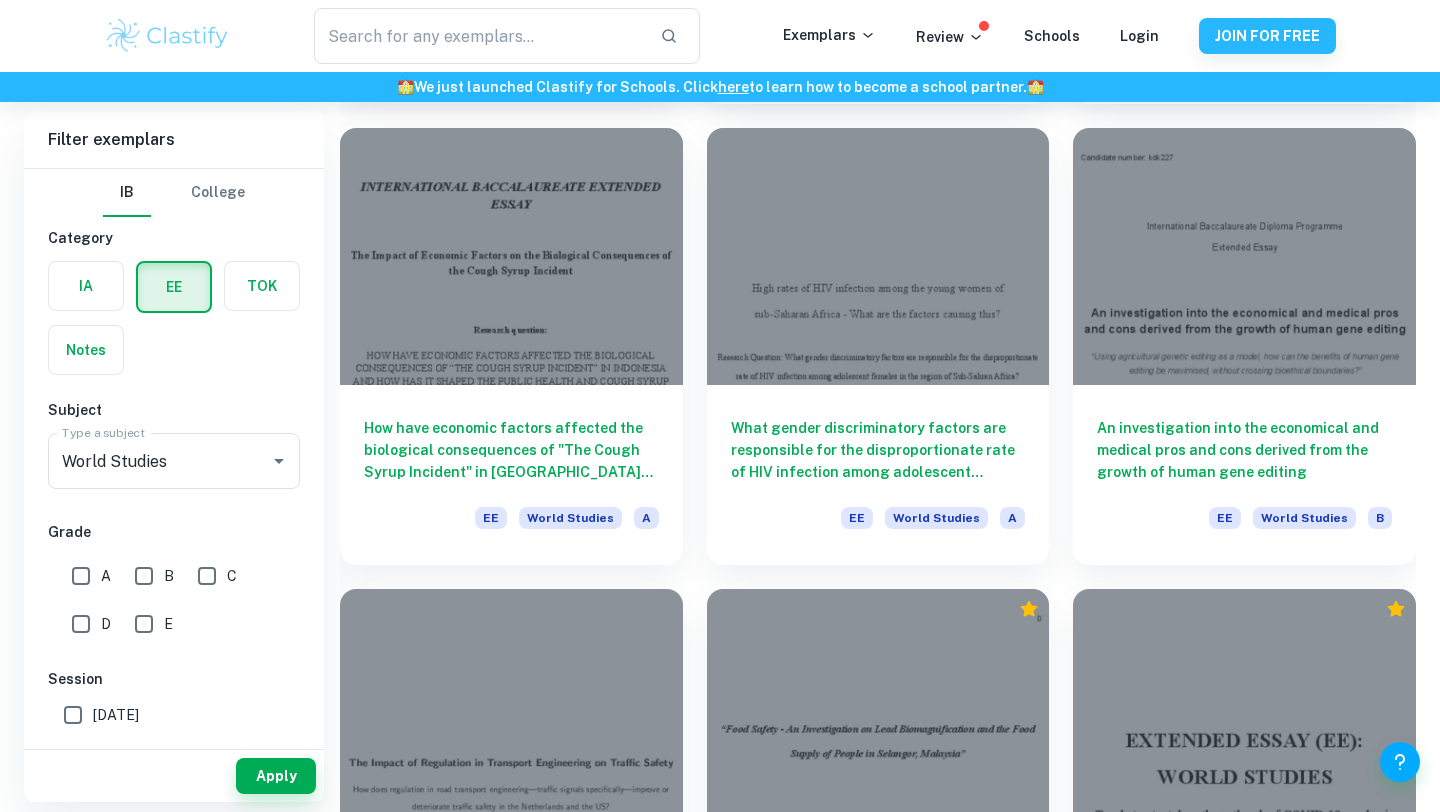 scroll, scrollTop: 3499, scrollLeft: 0, axis: vertical 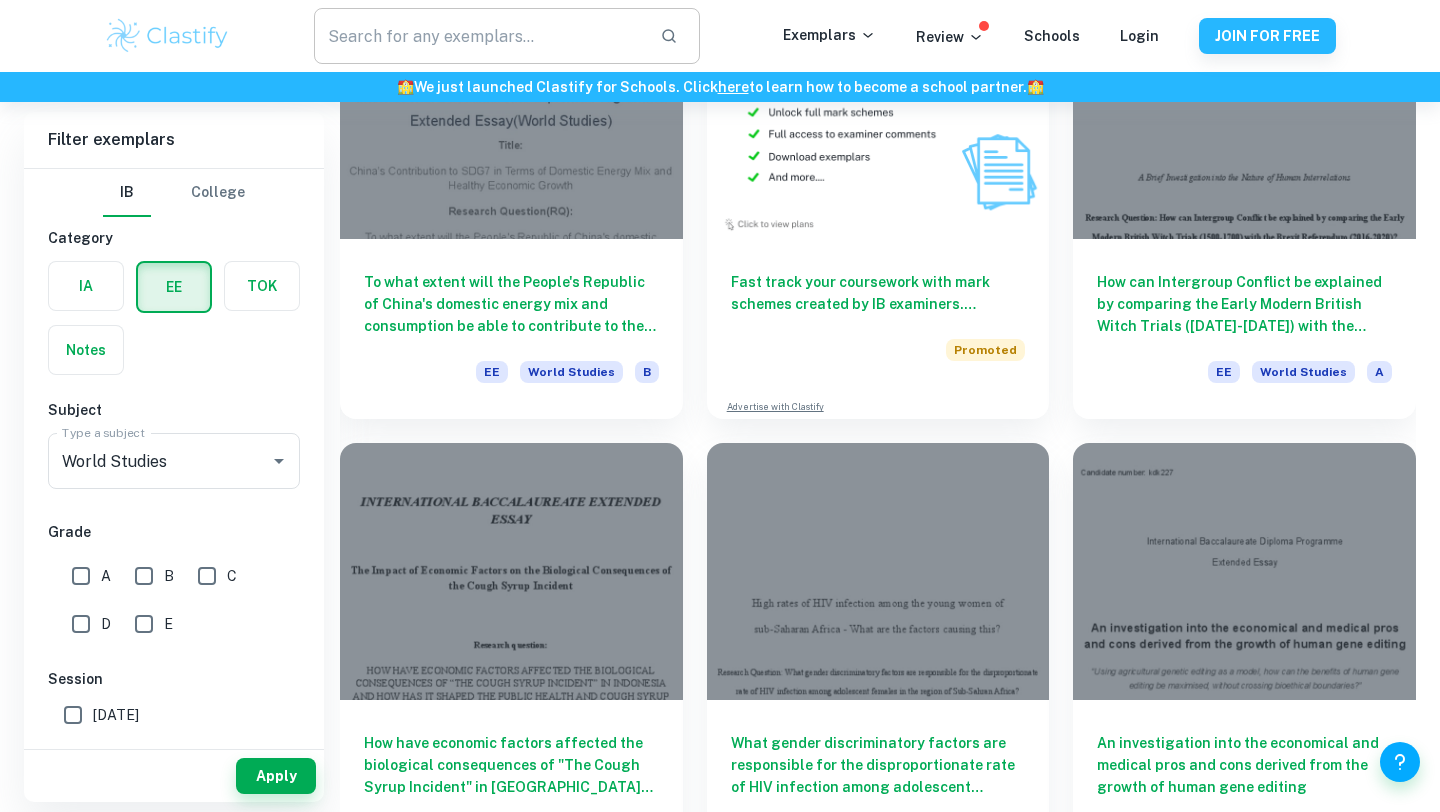 click at bounding box center [479, 36] 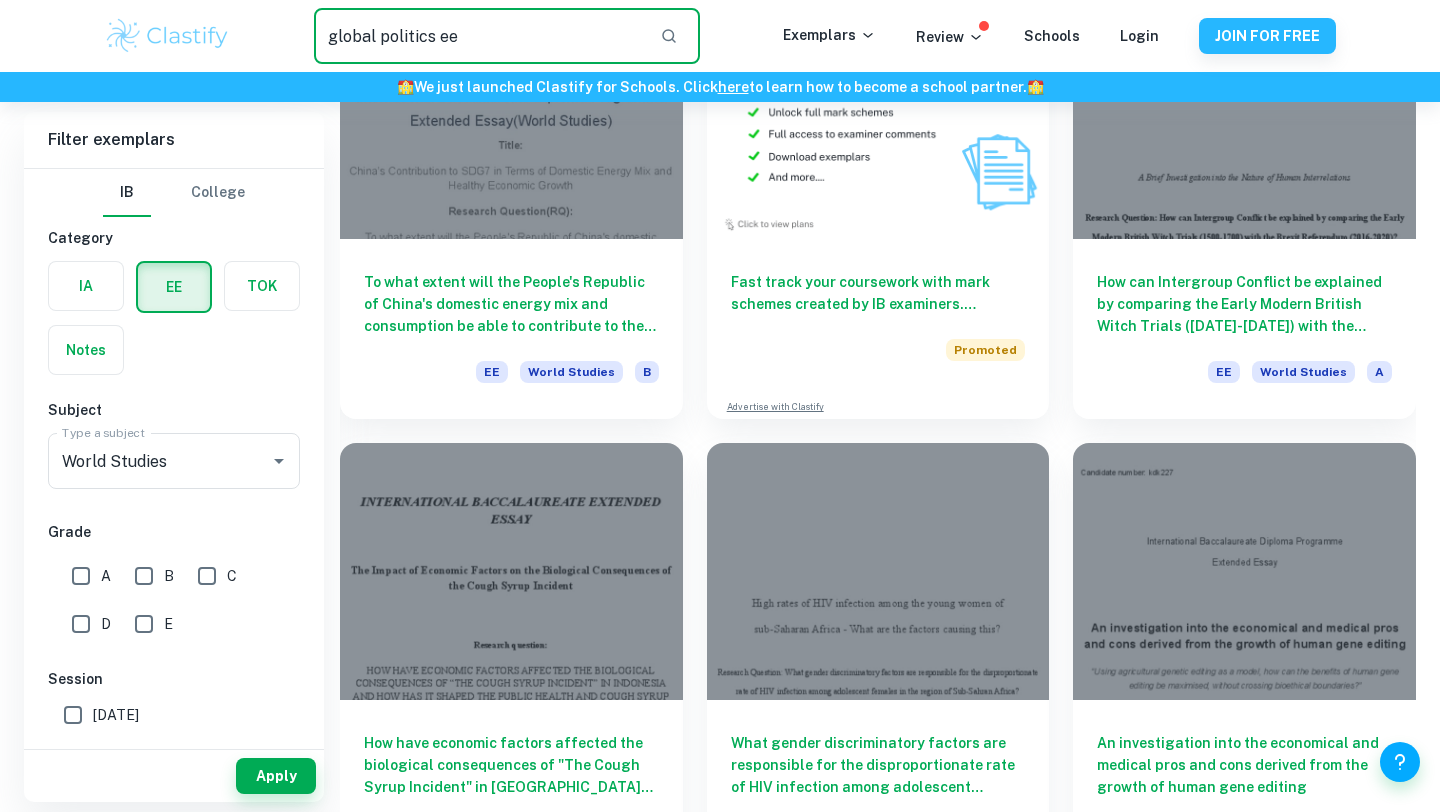 type on "global politics ee" 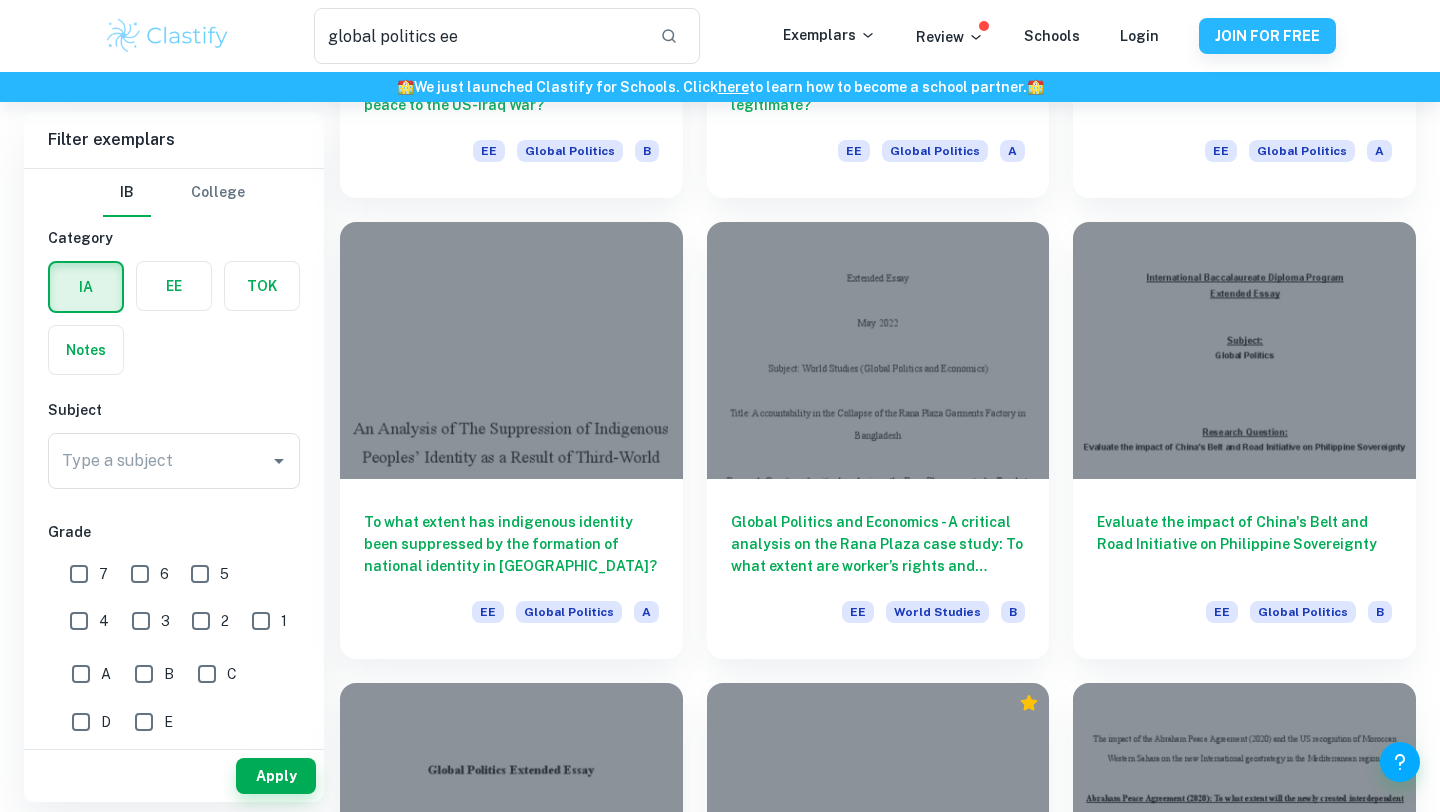 scroll, scrollTop: 1847, scrollLeft: 0, axis: vertical 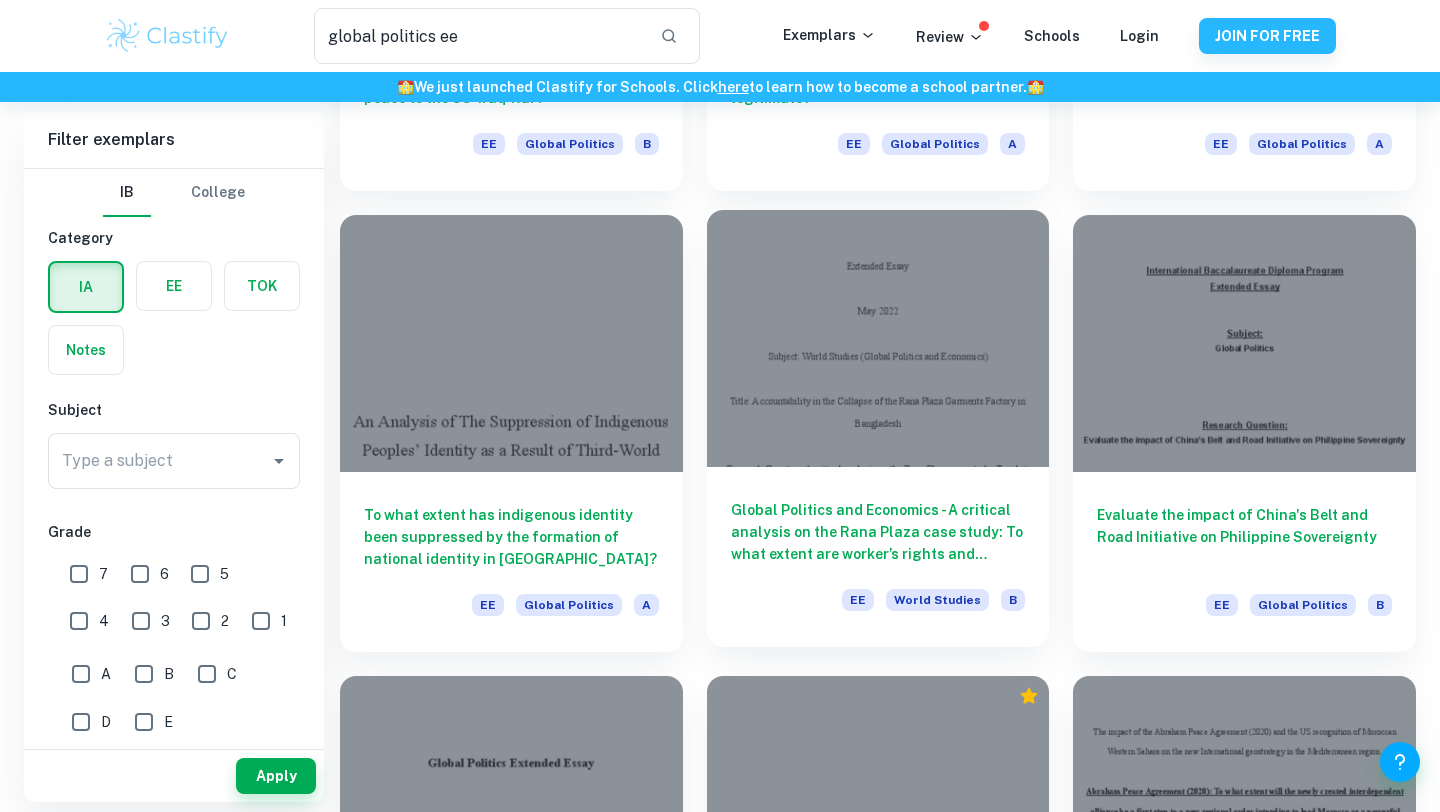 click on "Global Politics and Economics - A critical analysis on the Rana Plaza case study: To what extent are worker’s rights and standard labour conditions a priority in the ready-made garments sector of [GEOGRAPHIC_DATA]?" at bounding box center (878, 532) 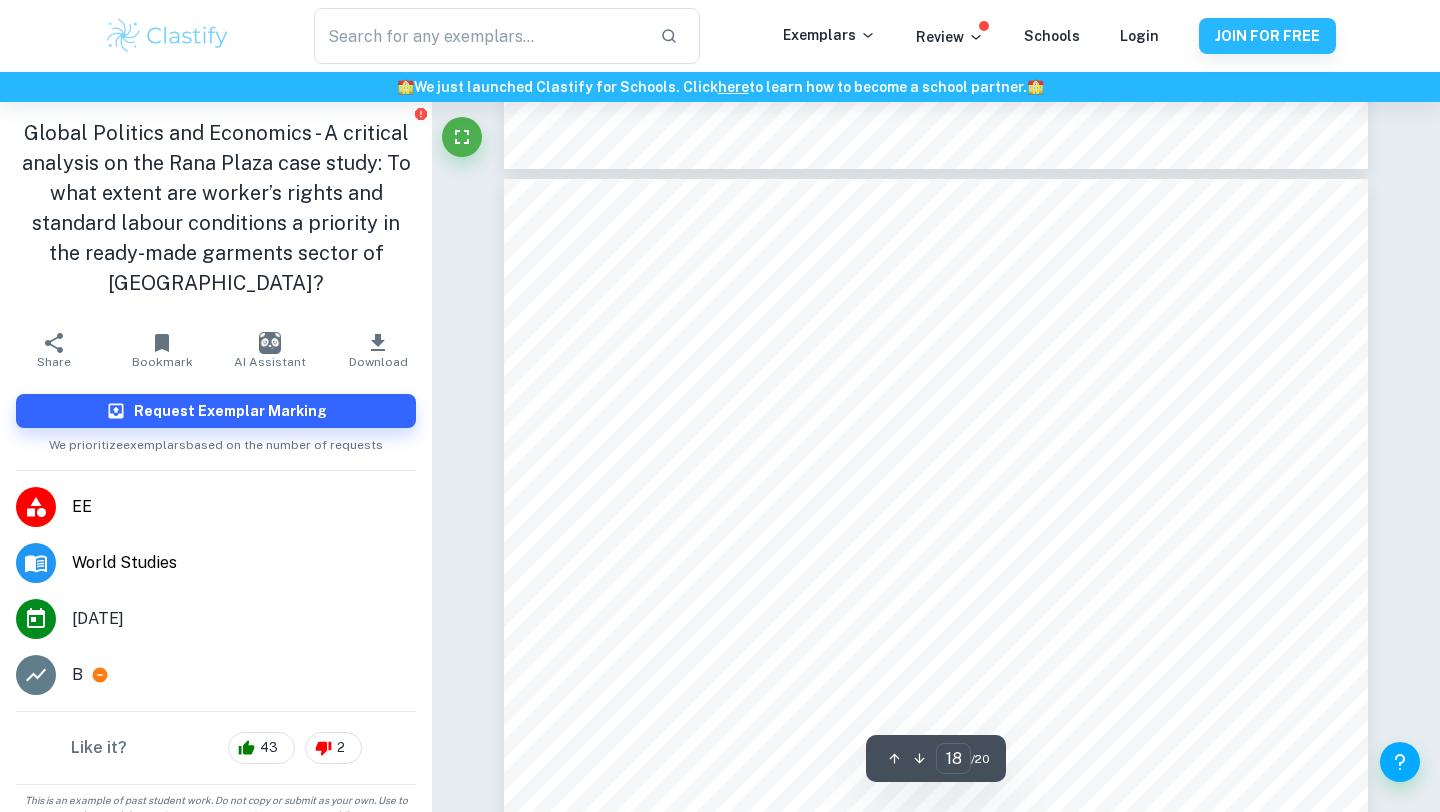 scroll, scrollTop: 19667, scrollLeft: 0, axis: vertical 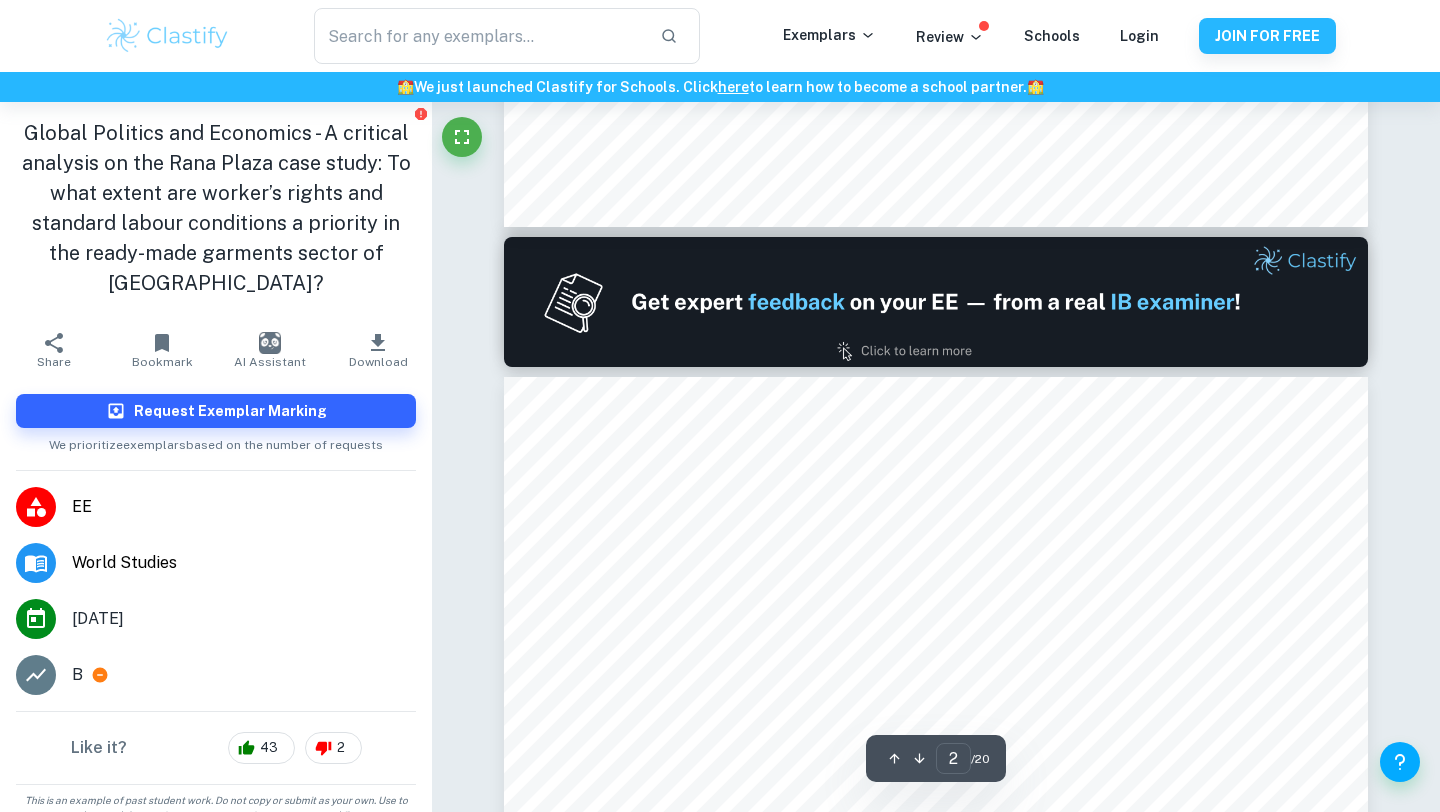 type on "1" 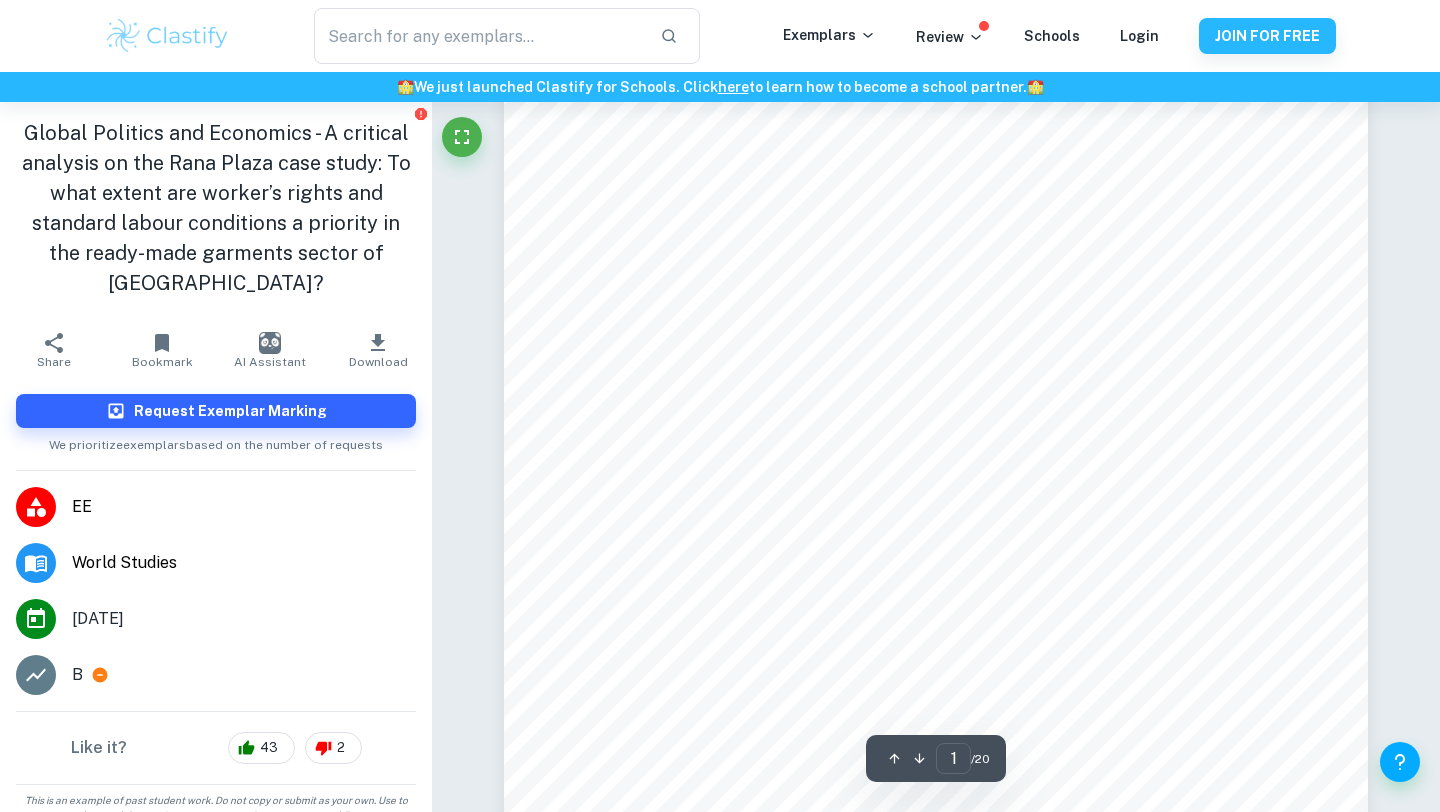scroll, scrollTop: 0, scrollLeft: 0, axis: both 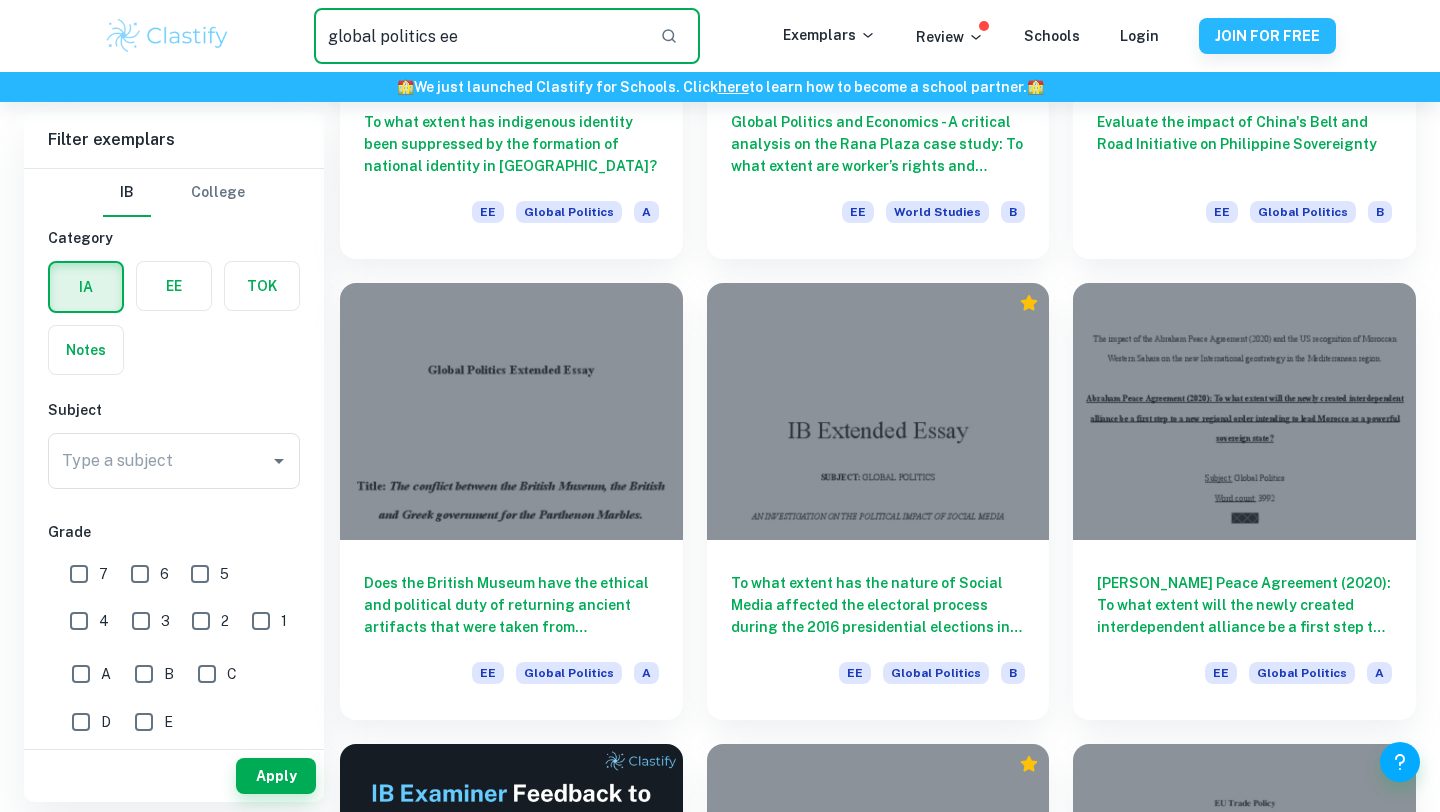 drag, startPoint x: 430, startPoint y: 35, endPoint x: 316, endPoint y: 32, distance: 114.03947 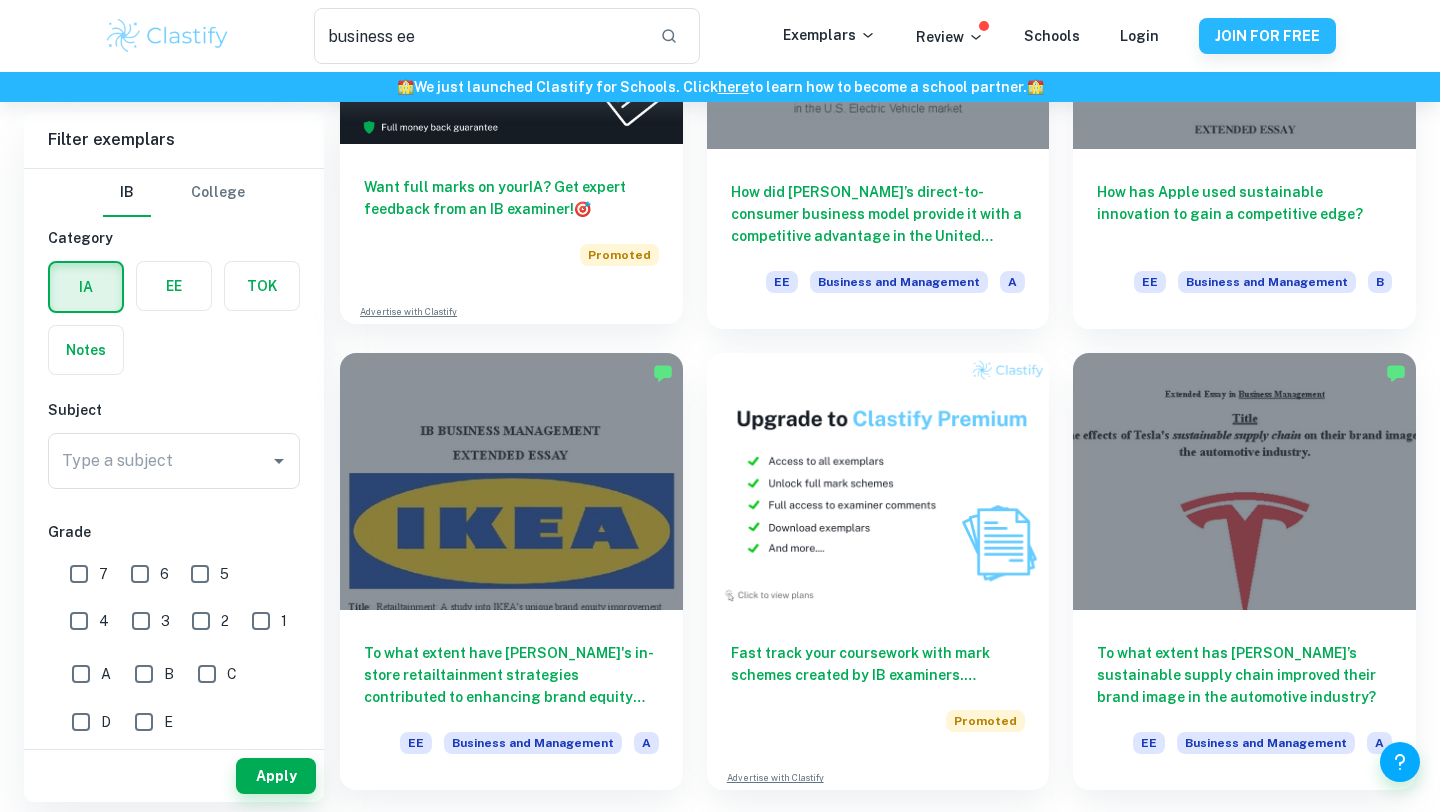 scroll, scrollTop: 3150, scrollLeft: 0, axis: vertical 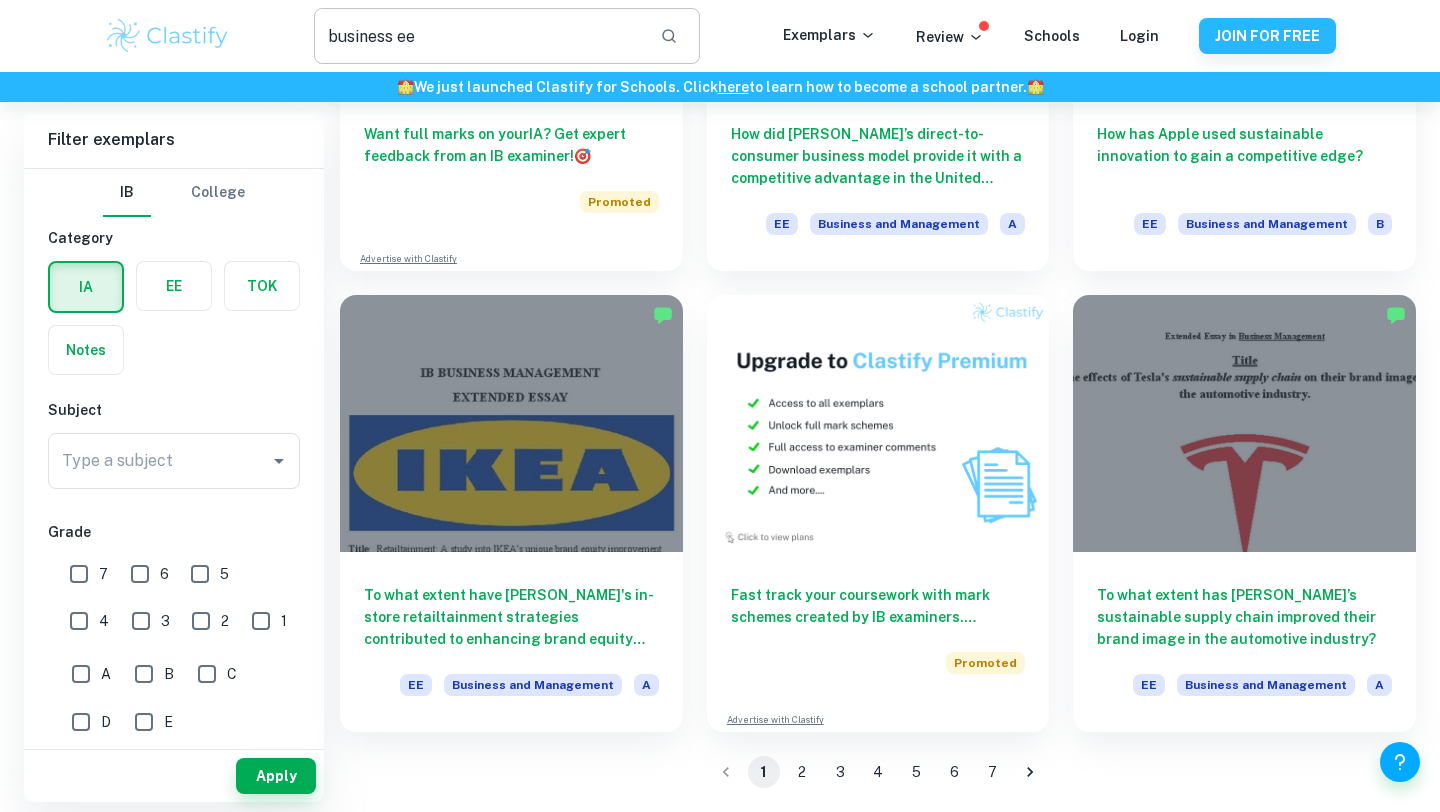 click on "business ee" at bounding box center [479, 36] 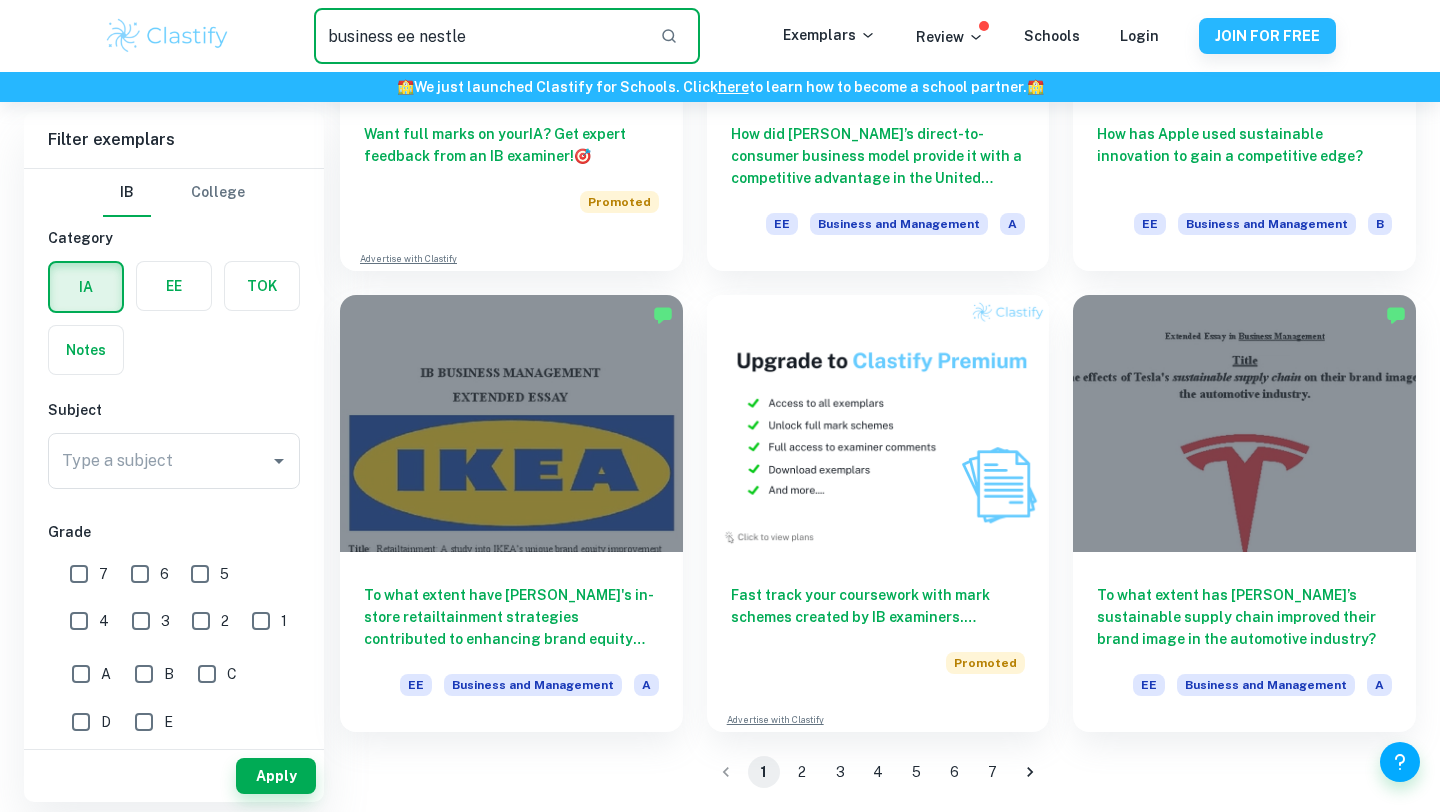 type on "business ee nestle" 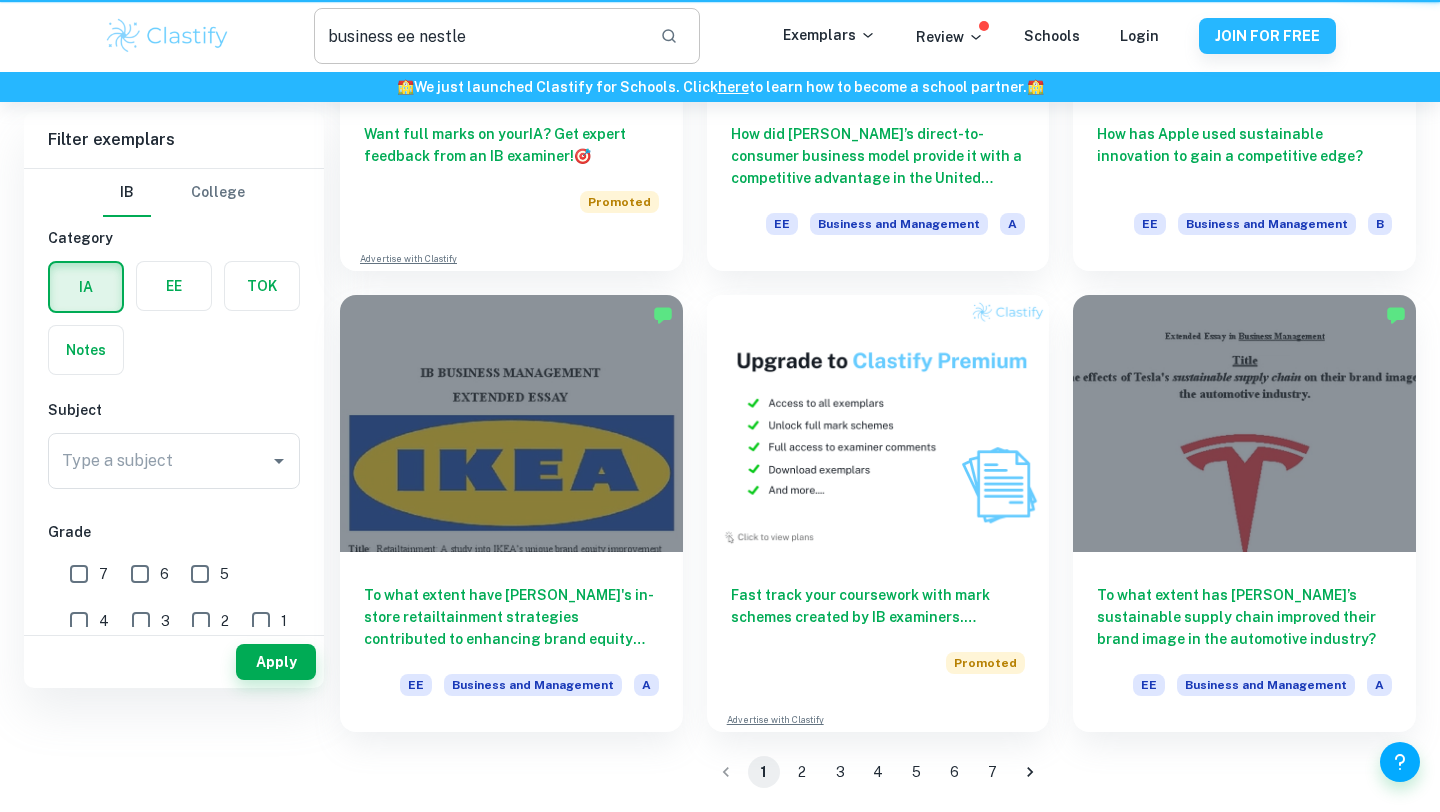 scroll, scrollTop: 0, scrollLeft: 0, axis: both 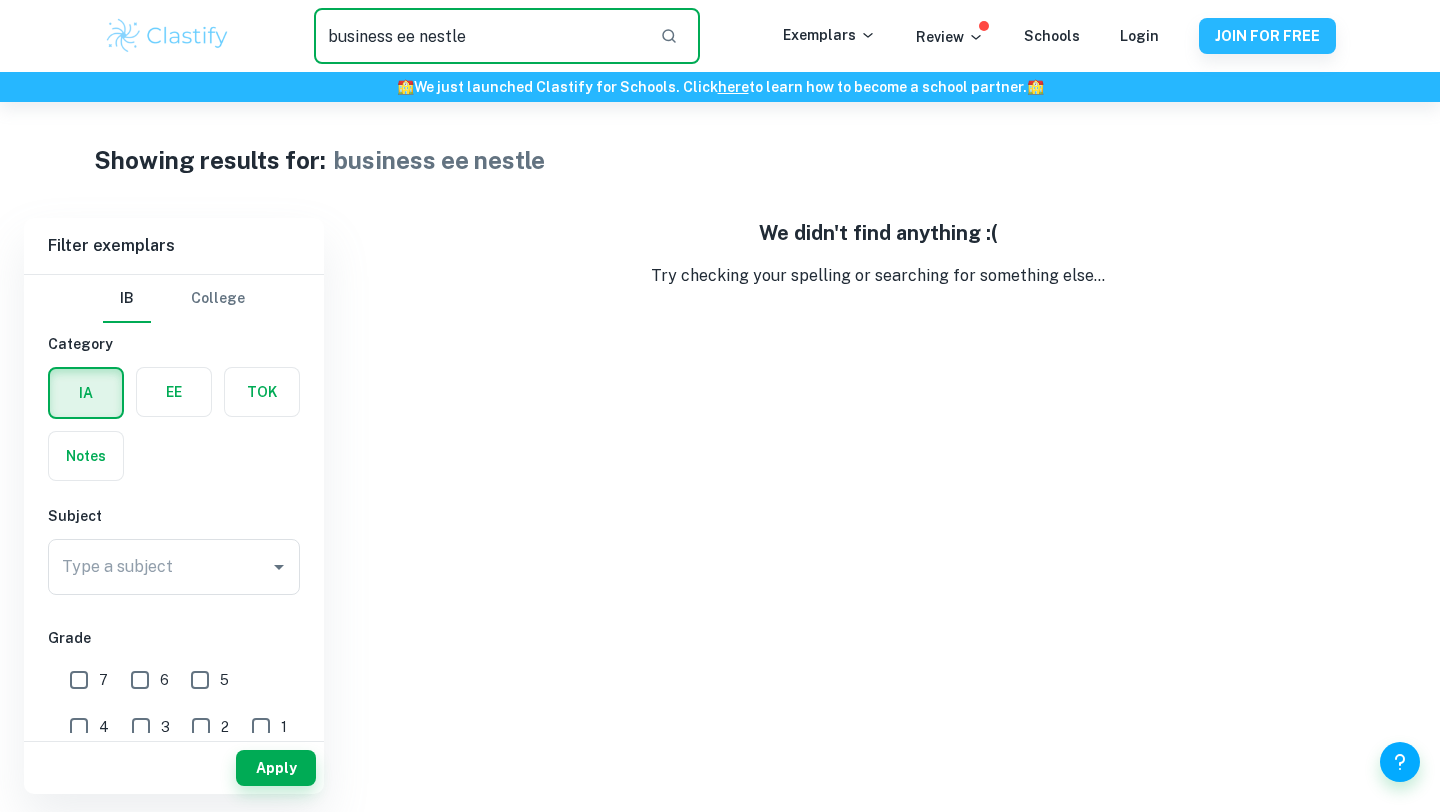 drag, startPoint x: 417, startPoint y: 35, endPoint x: 293, endPoint y: 14, distance: 125.765656 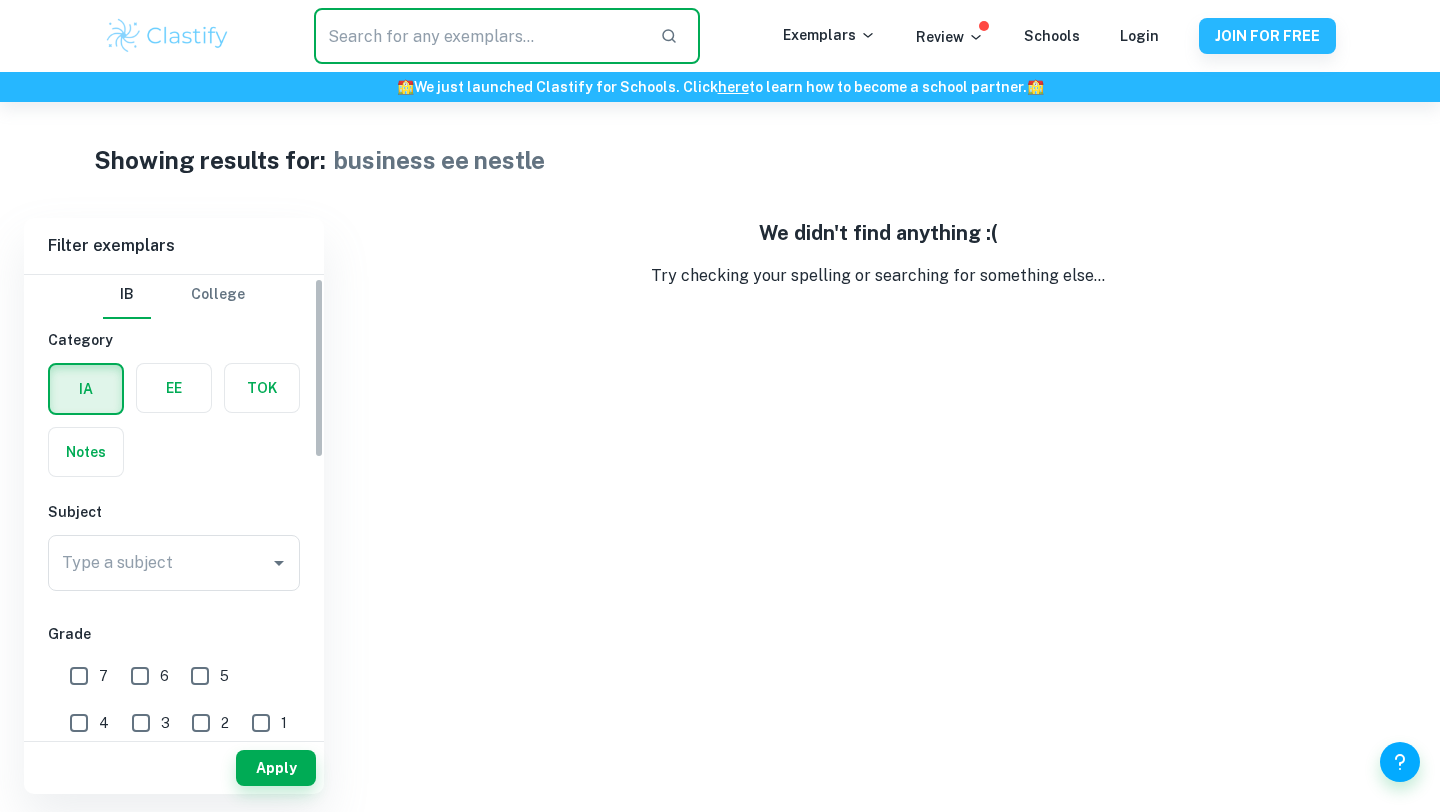 scroll, scrollTop: 0, scrollLeft: 0, axis: both 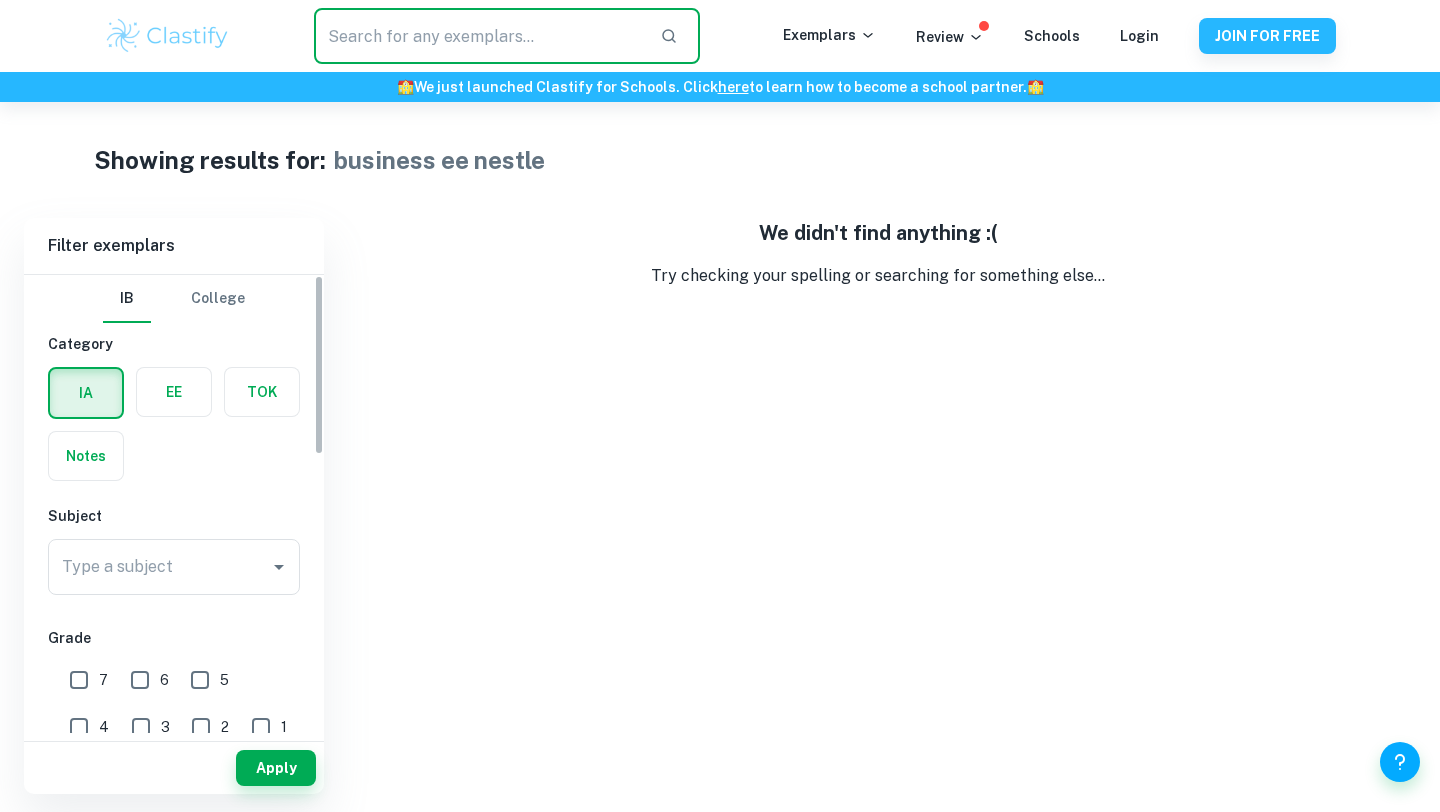 type 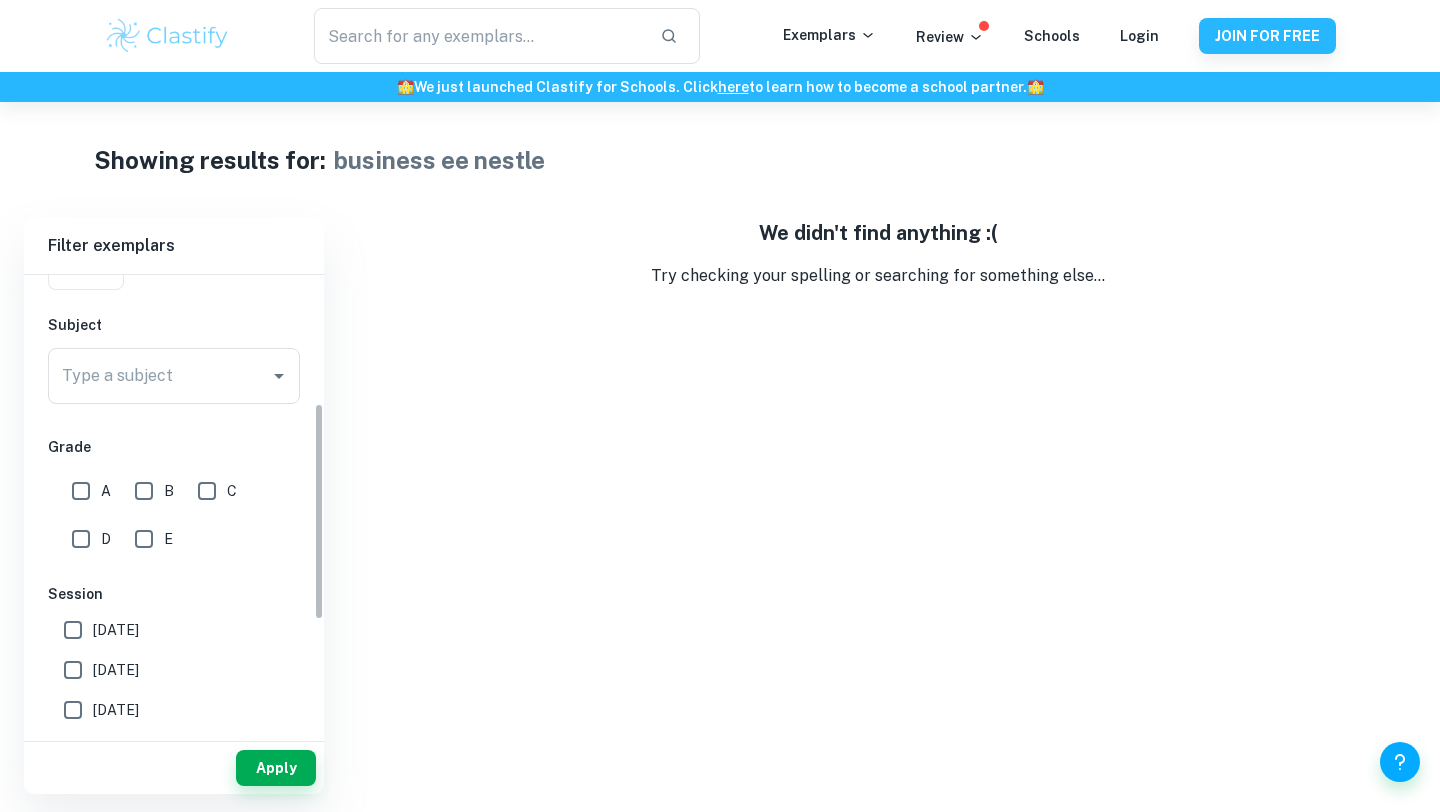 scroll, scrollTop: 508, scrollLeft: 0, axis: vertical 